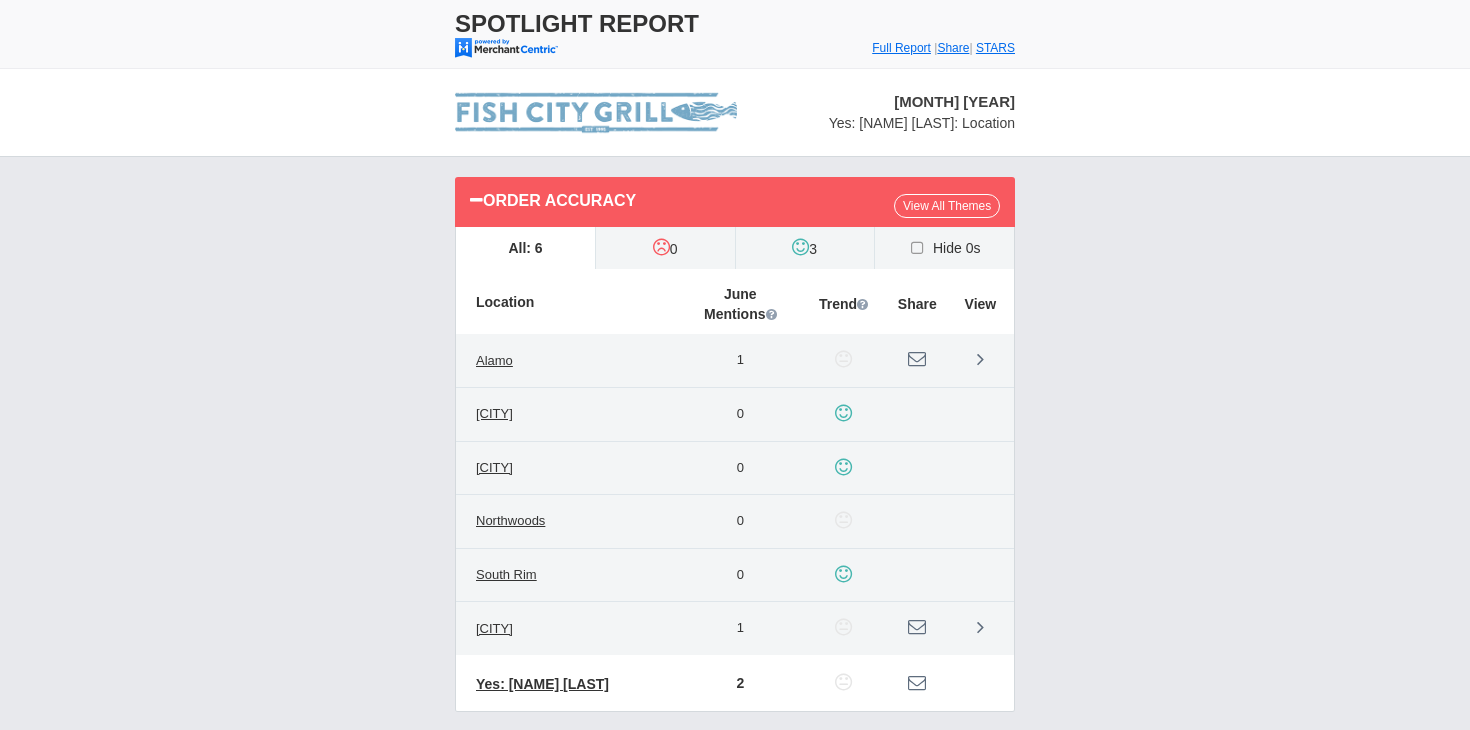 scroll, scrollTop: 0, scrollLeft: 0, axis: both 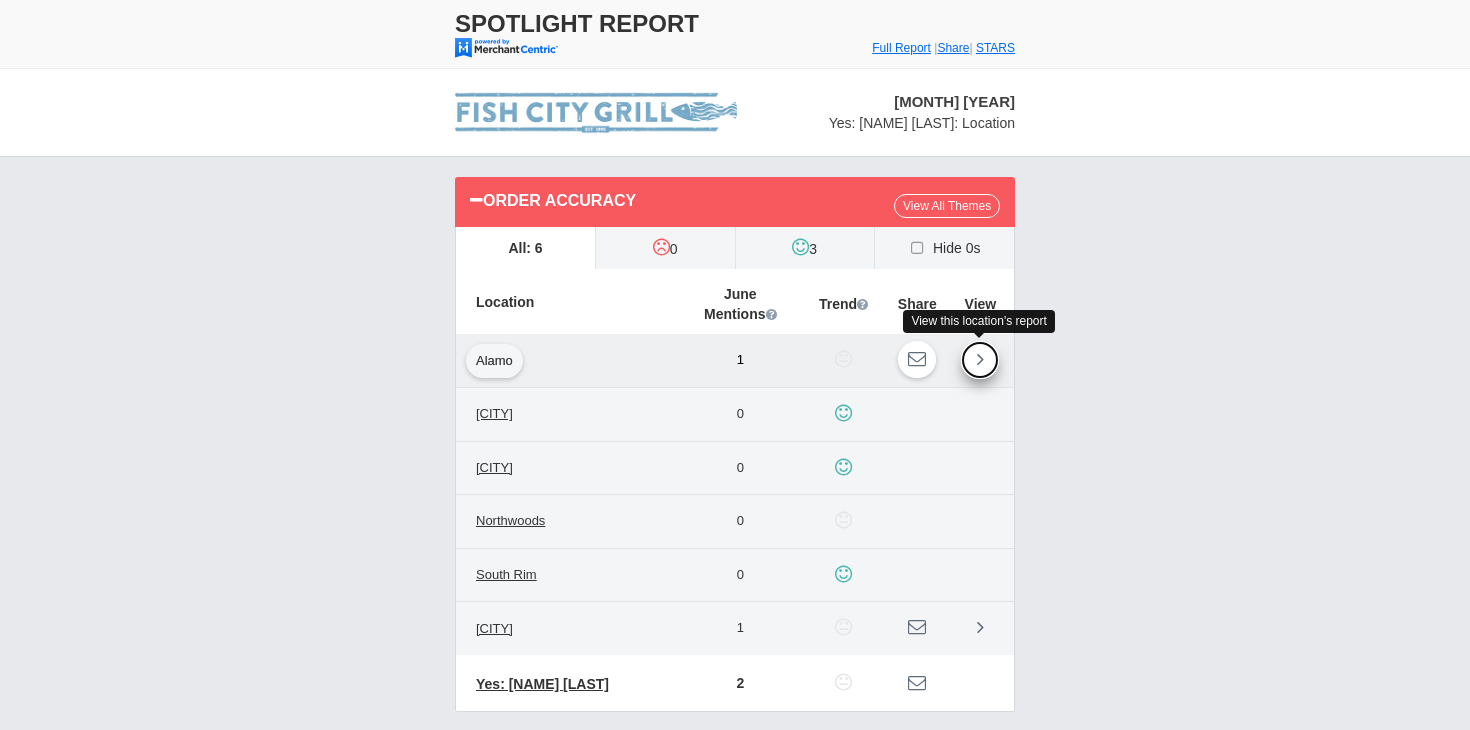 click at bounding box center (980, 360) 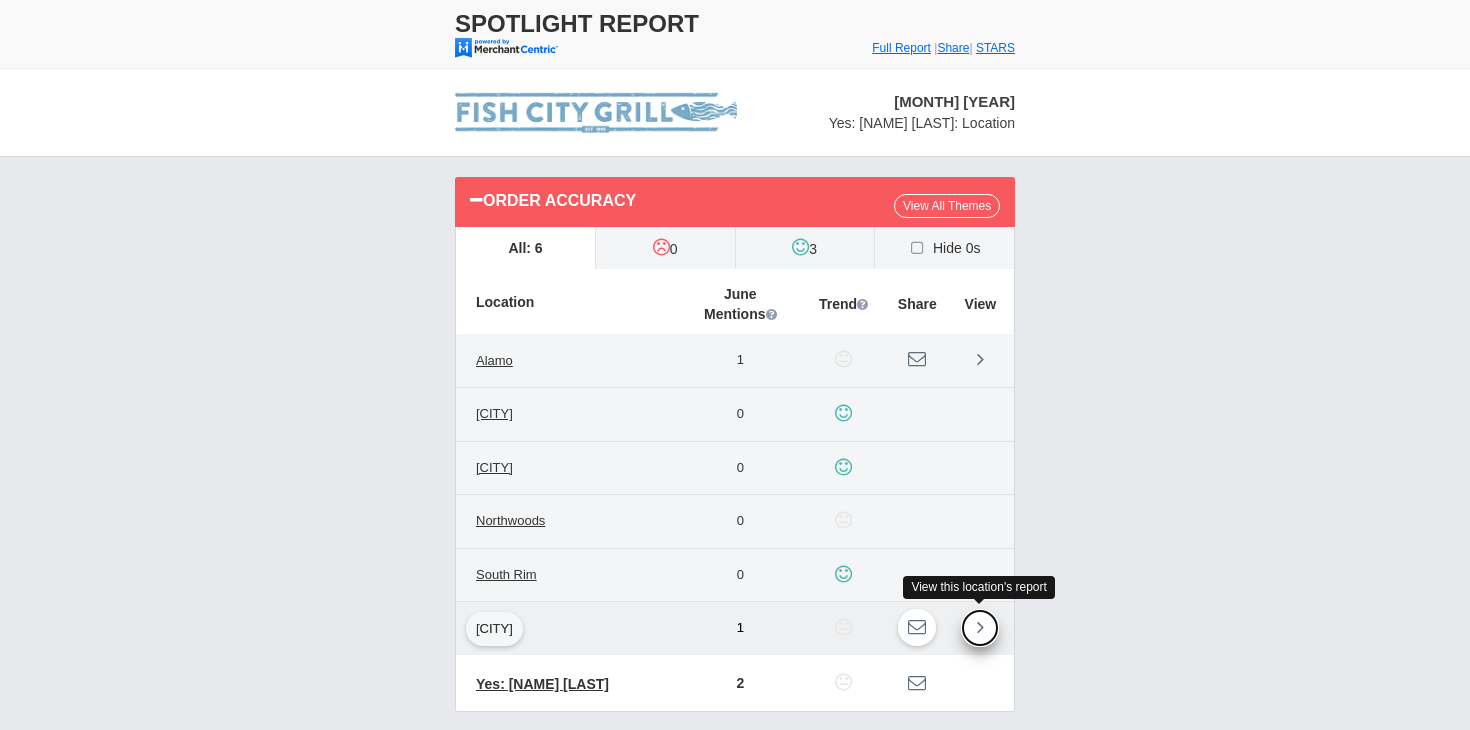 click at bounding box center [980, 628] 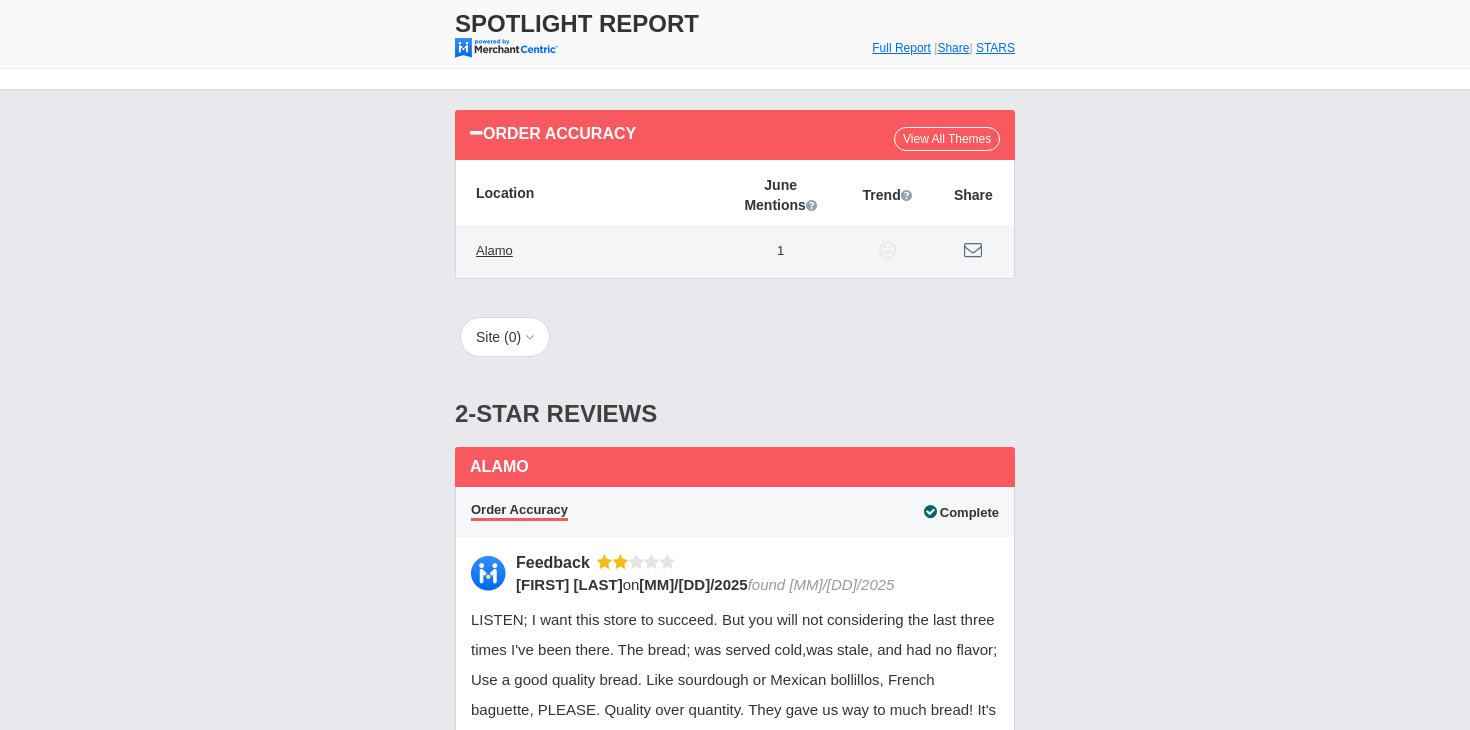 scroll, scrollTop: 0, scrollLeft: 0, axis: both 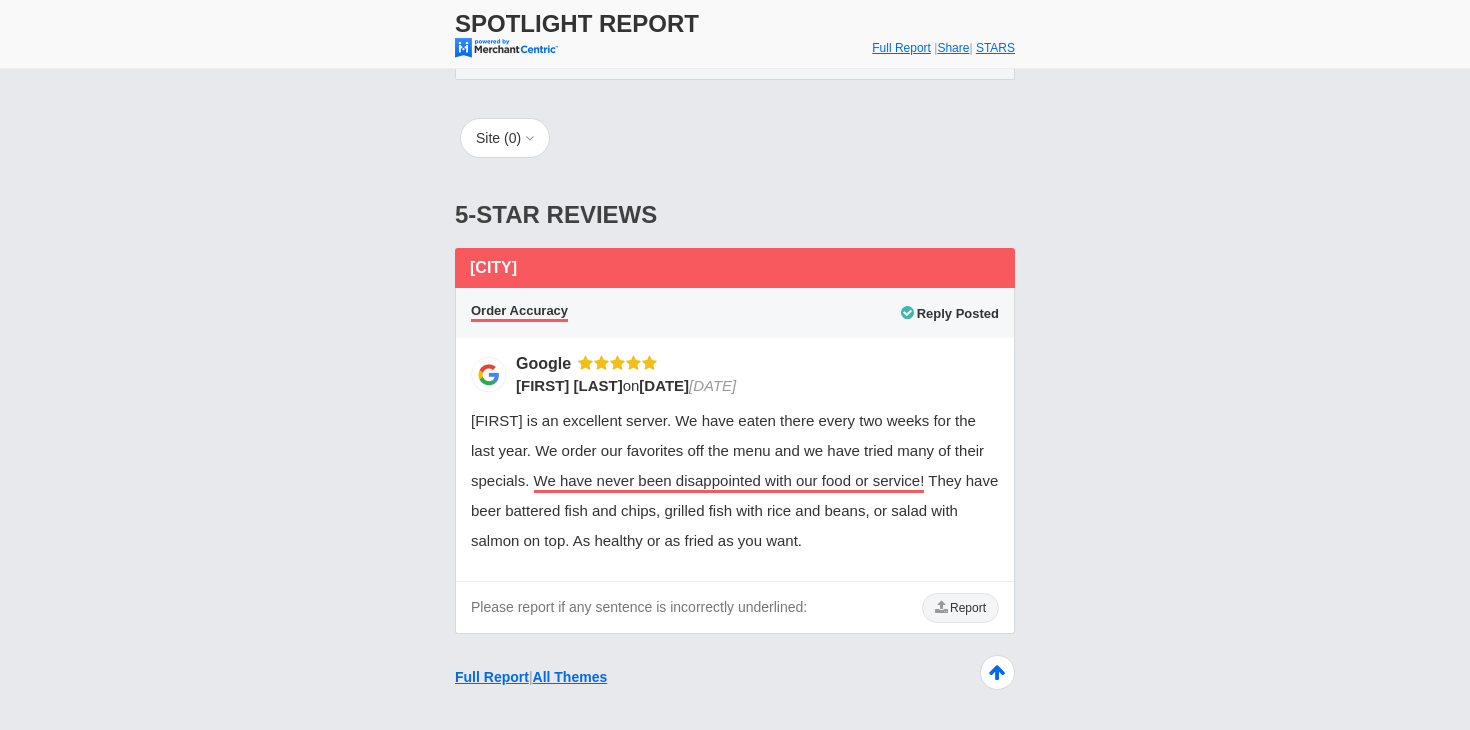 click on "Report" at bounding box center [960, 608] 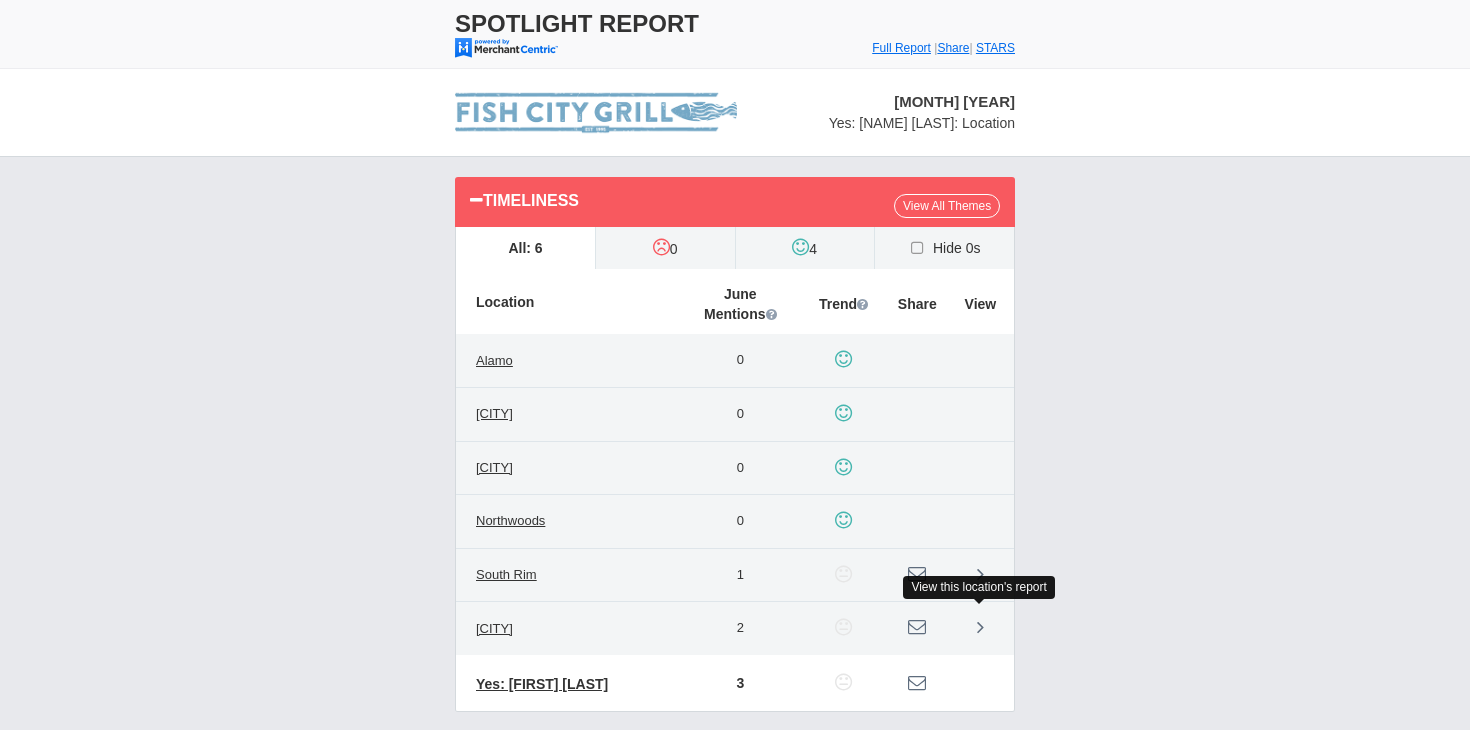 scroll, scrollTop: 0, scrollLeft: 0, axis: both 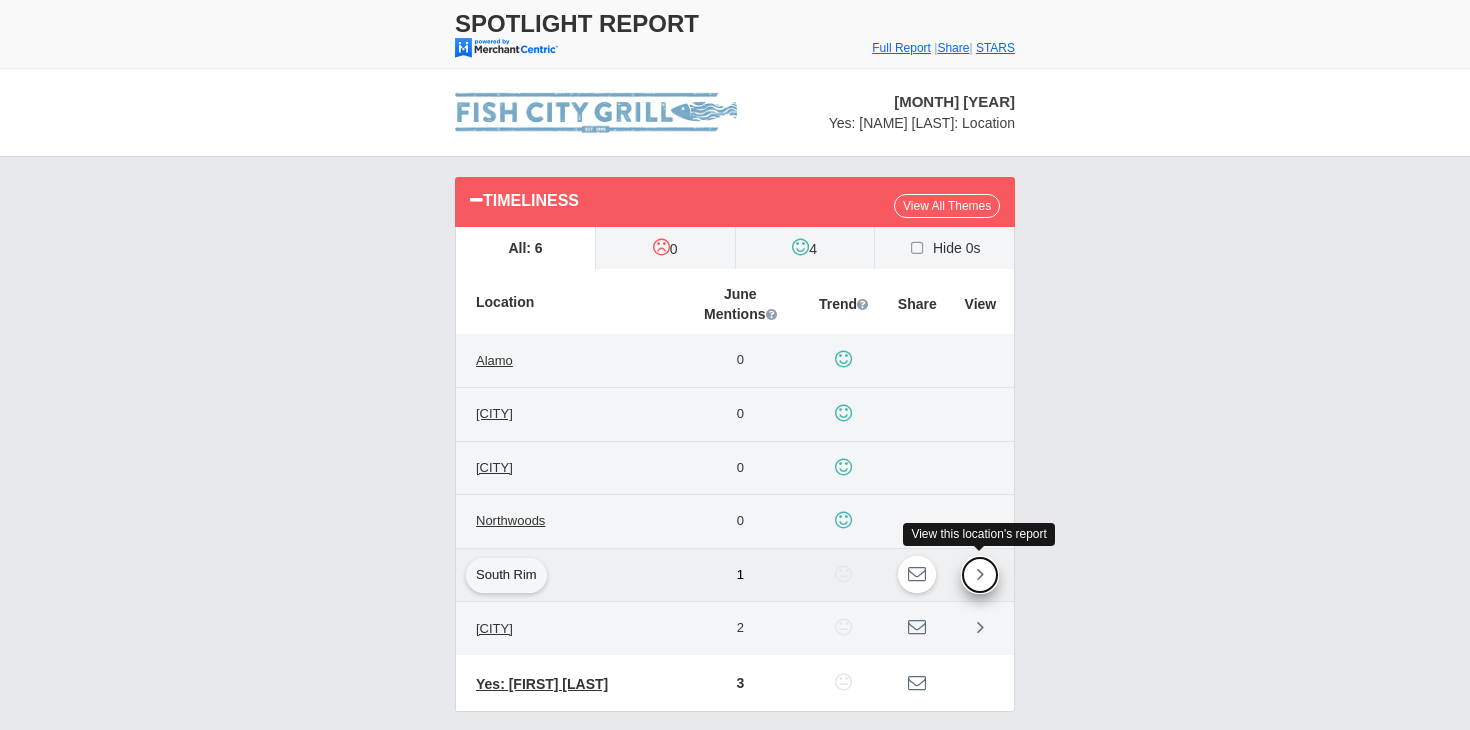 click at bounding box center [980, 574] 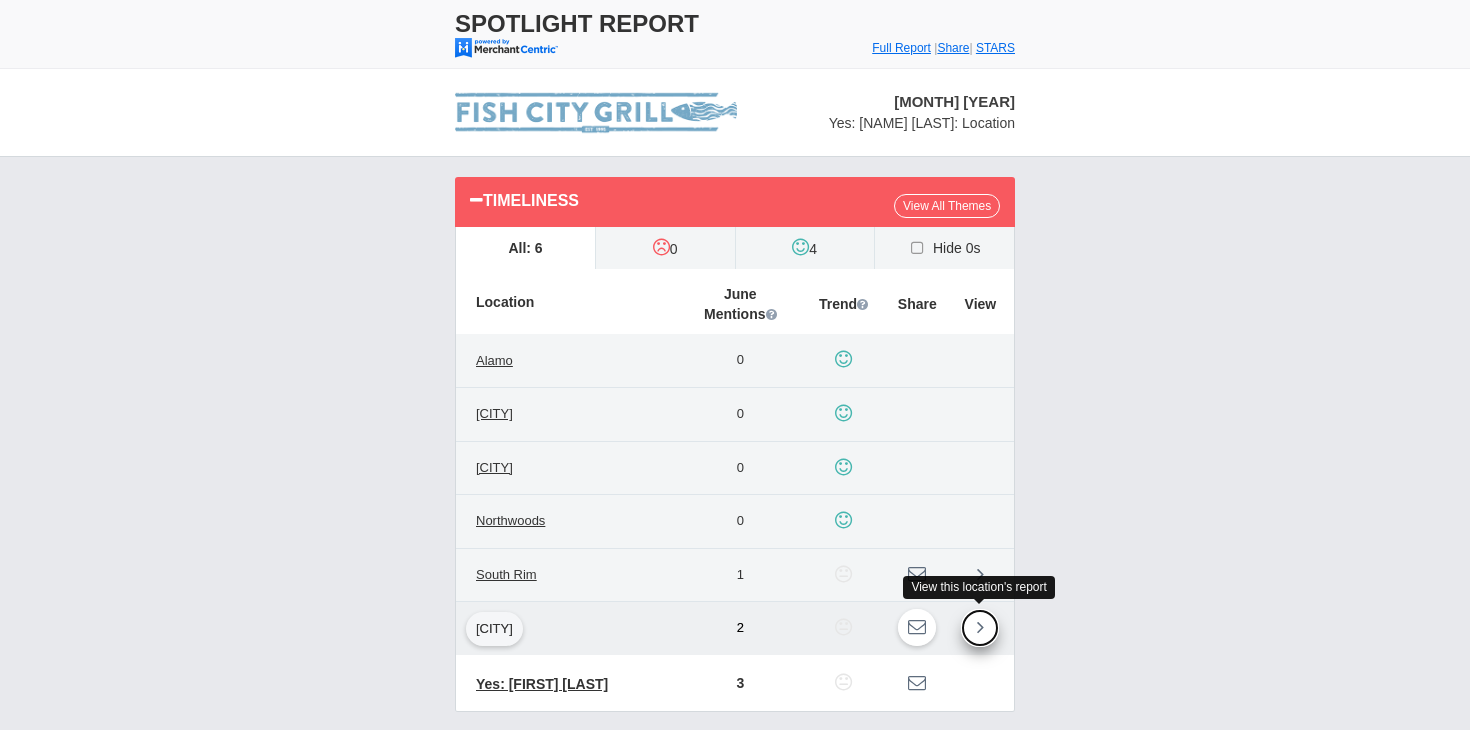 click at bounding box center (980, 628) 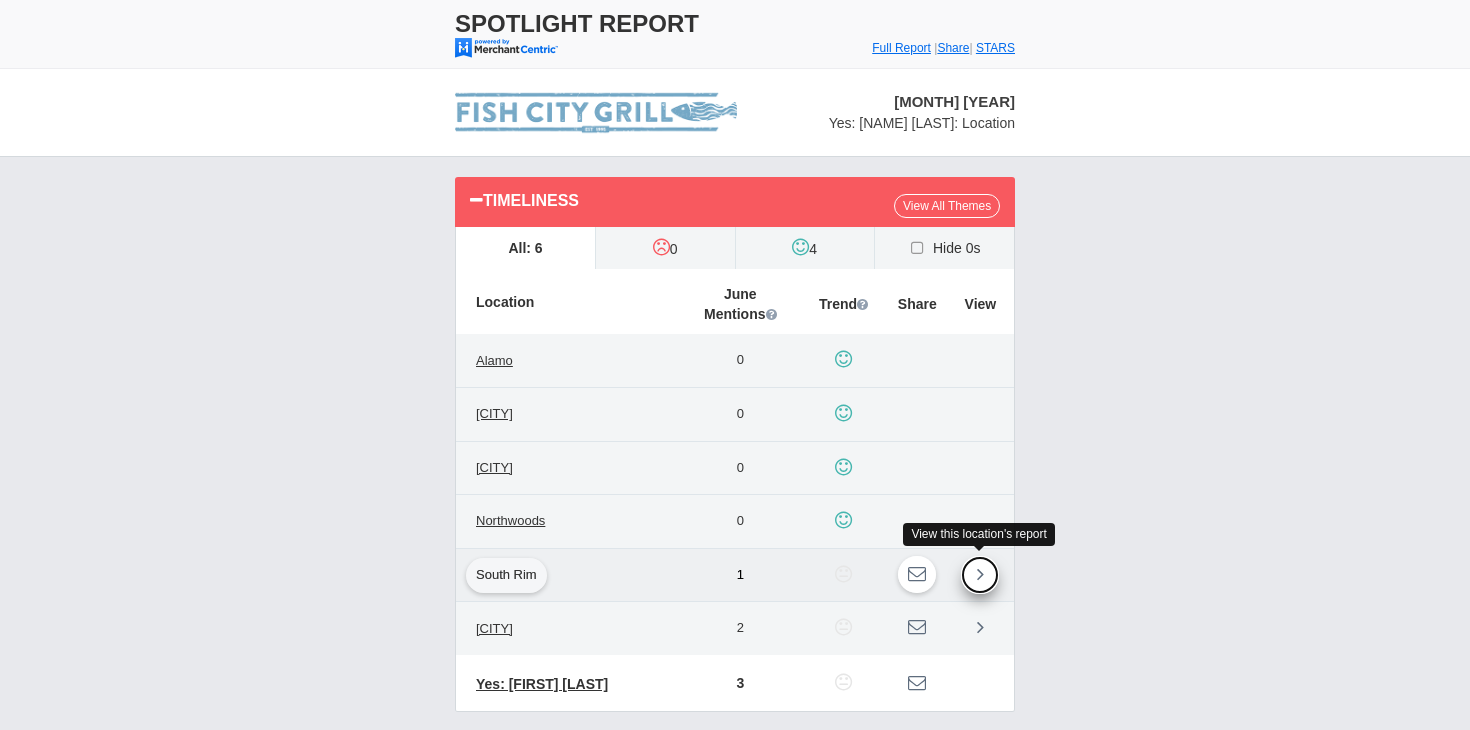 click at bounding box center (980, 575) 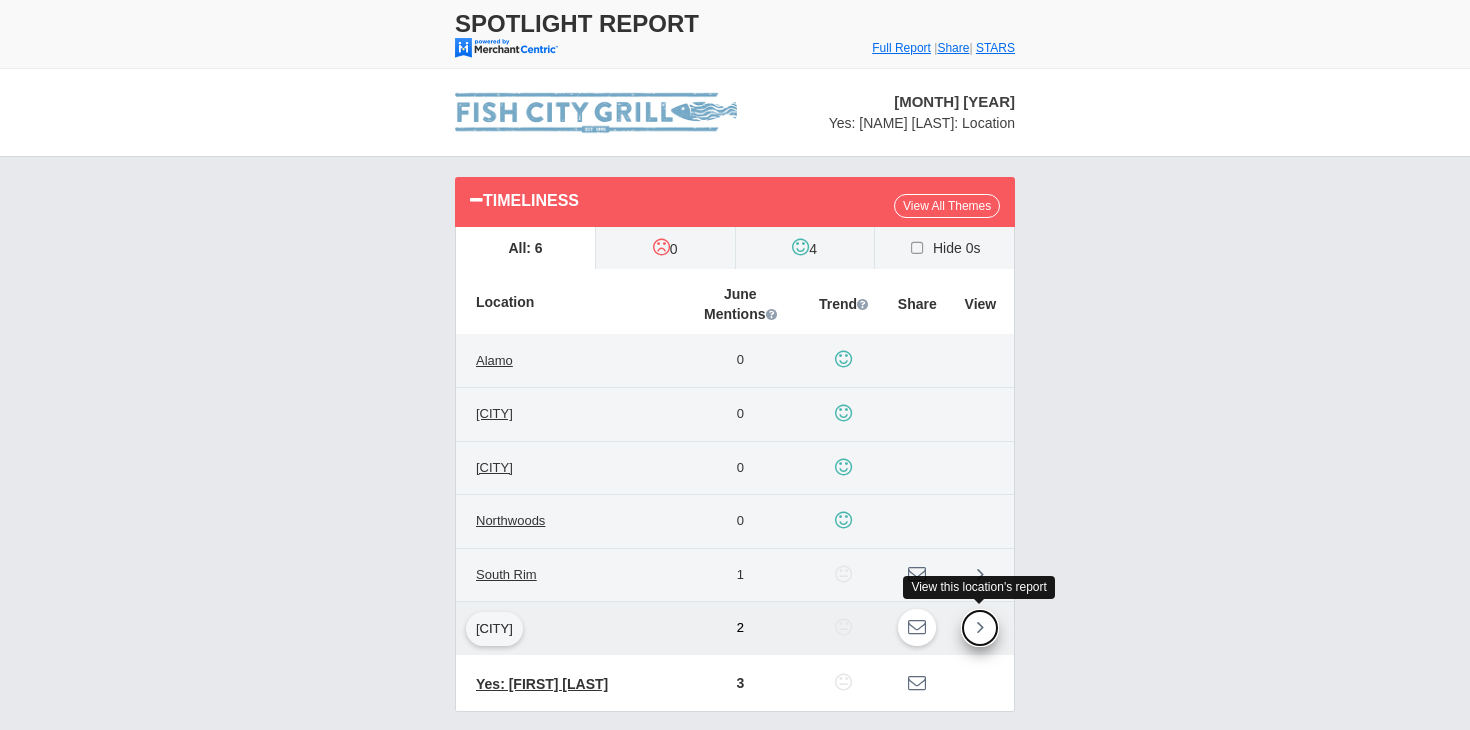 click at bounding box center (980, 627) 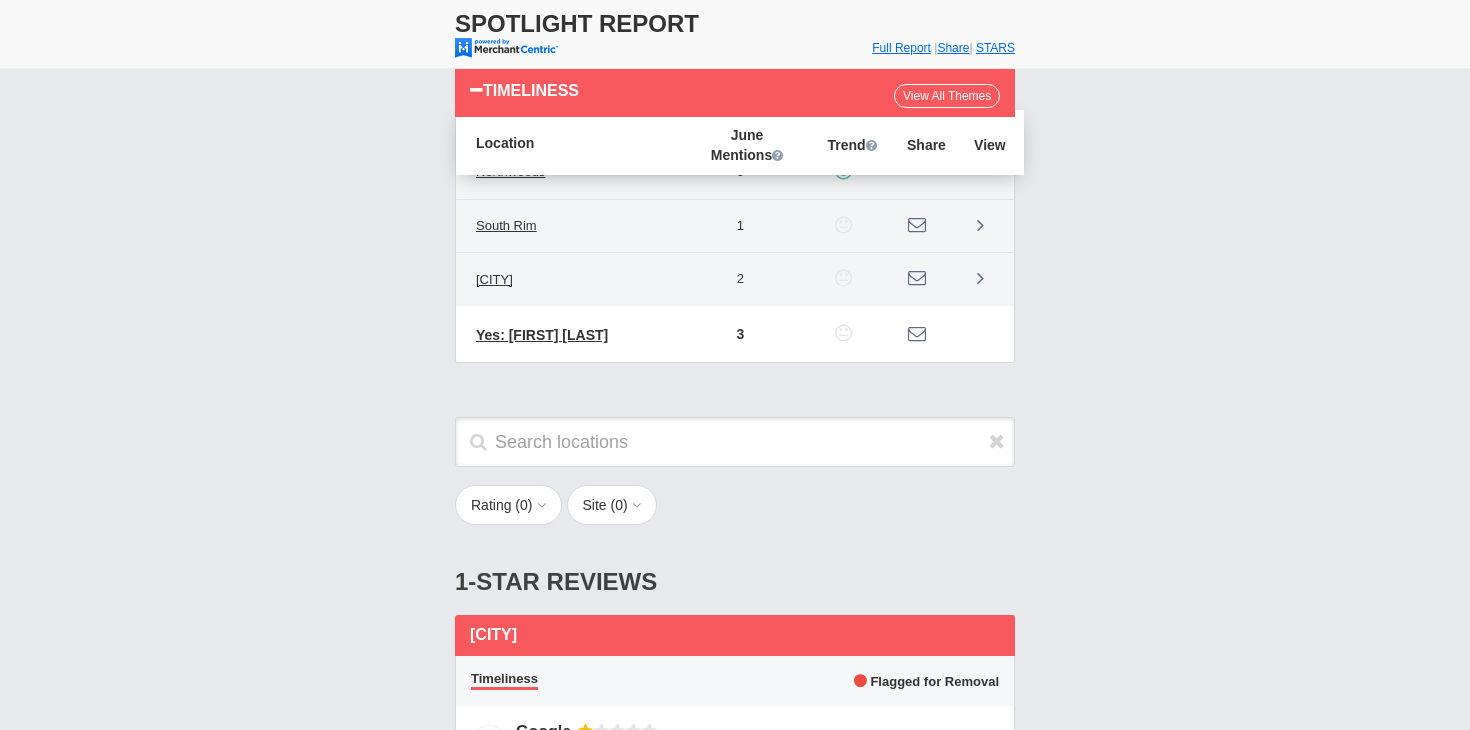 scroll, scrollTop: 0, scrollLeft: 0, axis: both 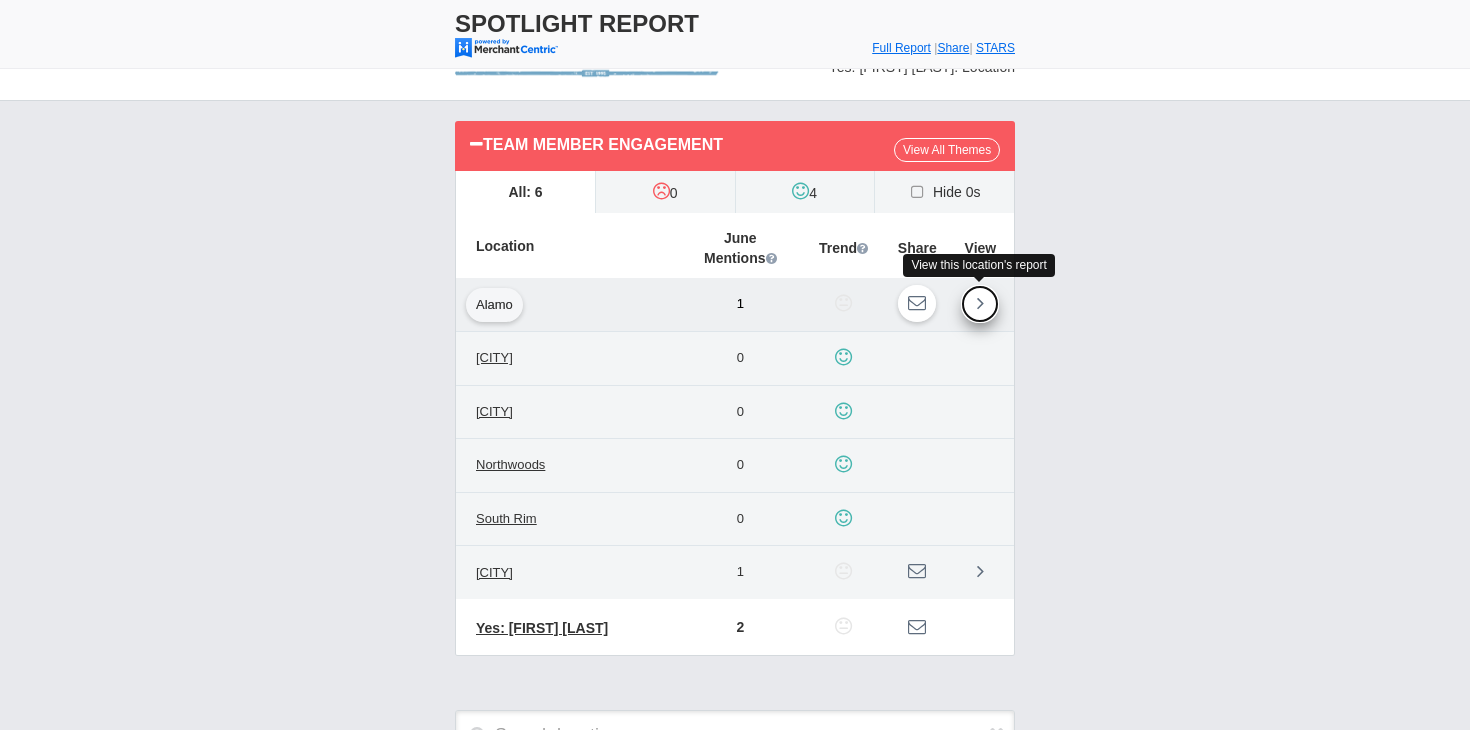 click at bounding box center (980, 303) 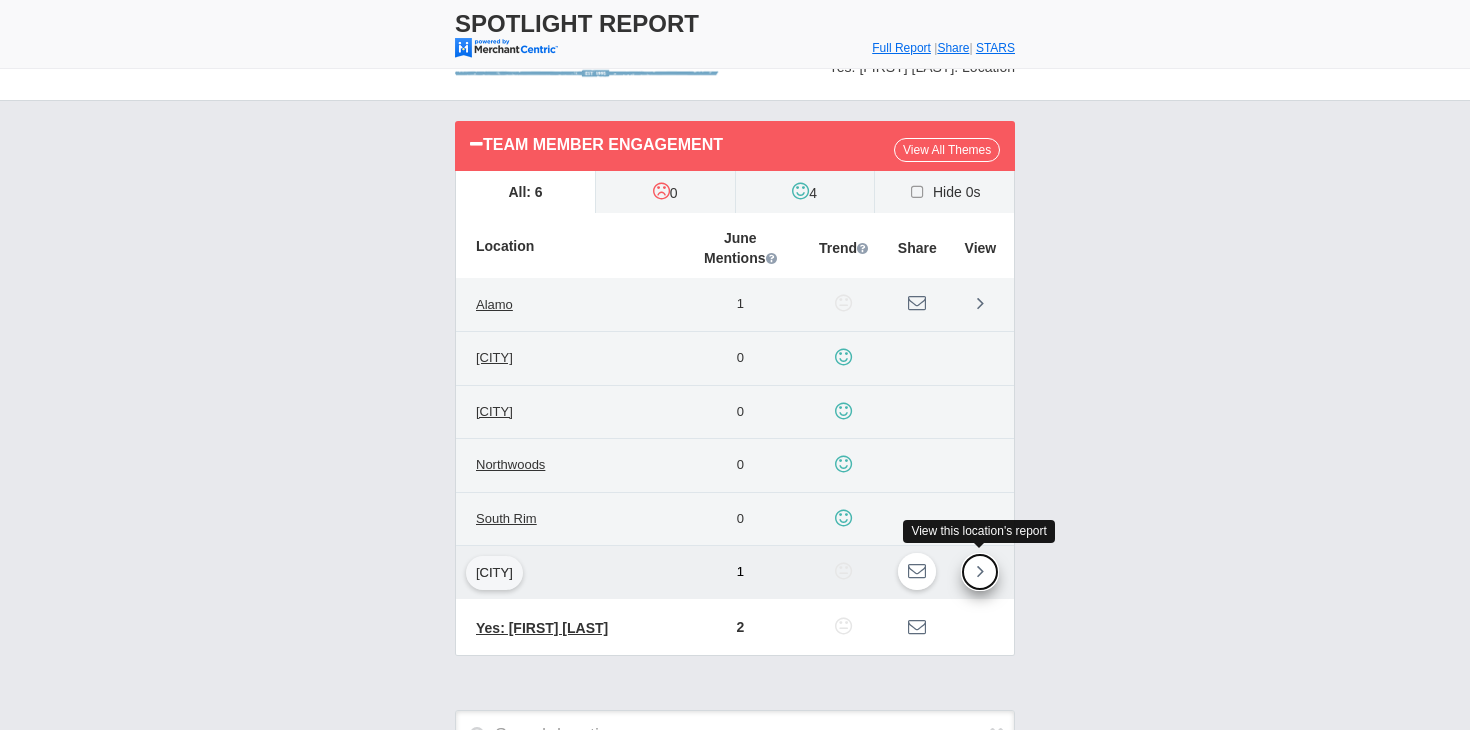click at bounding box center [980, 572] 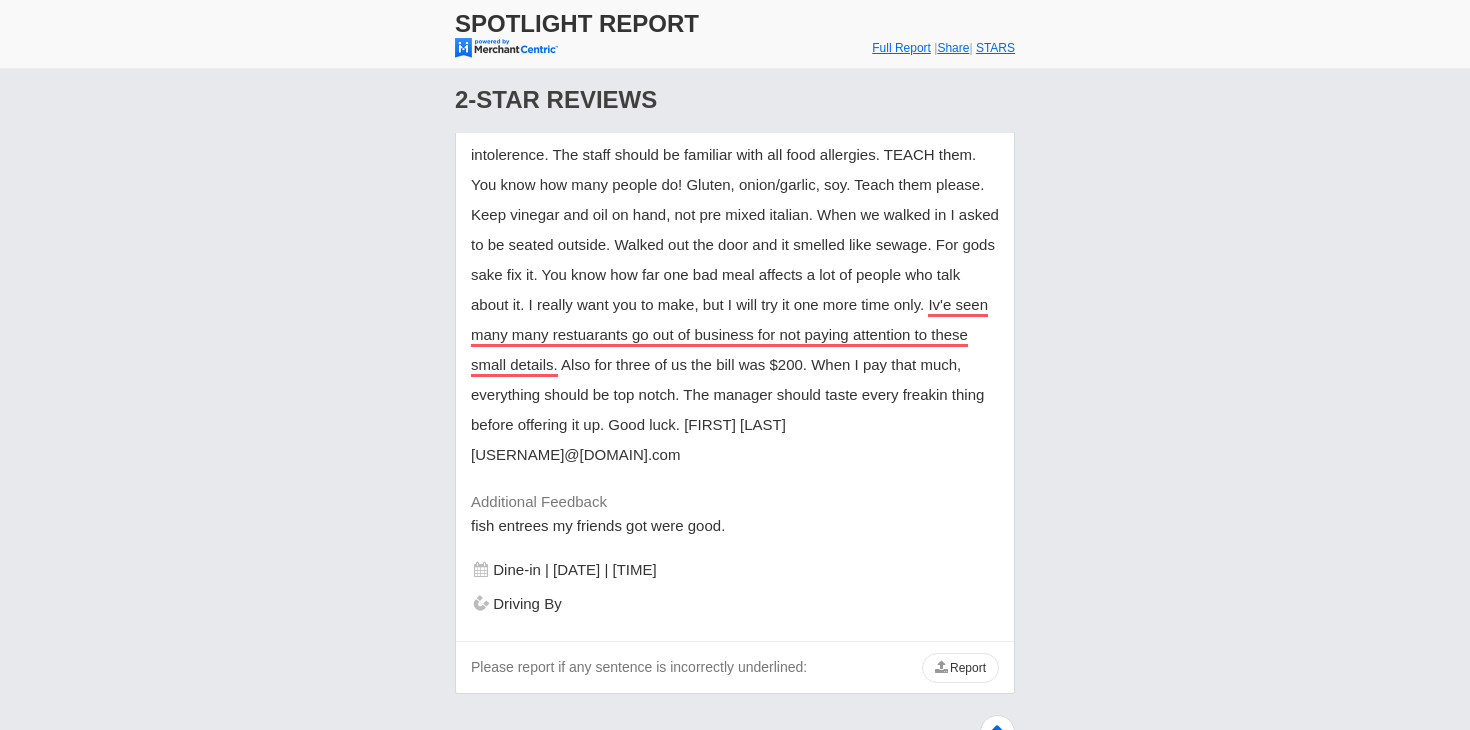 scroll, scrollTop: 1041, scrollLeft: 0, axis: vertical 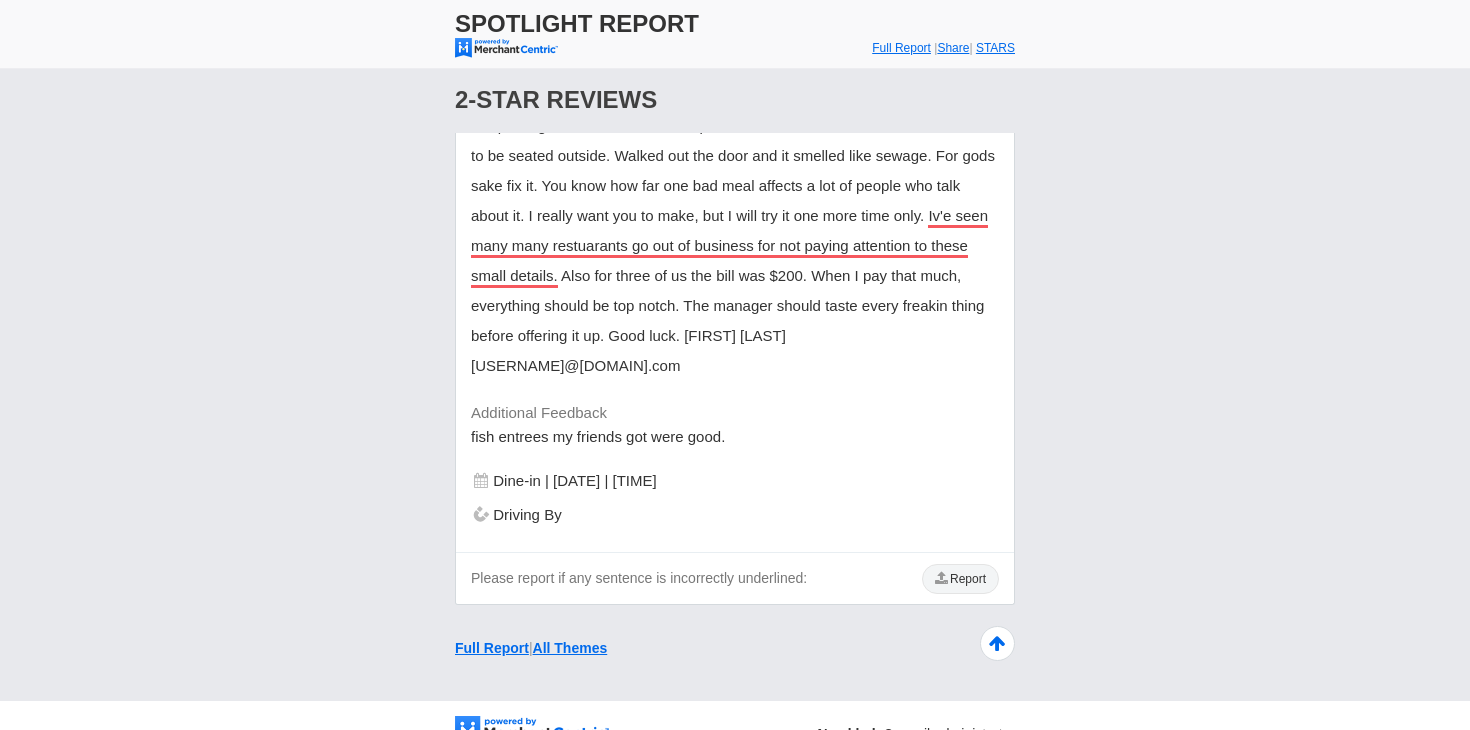 click on "Report" at bounding box center [960, 579] 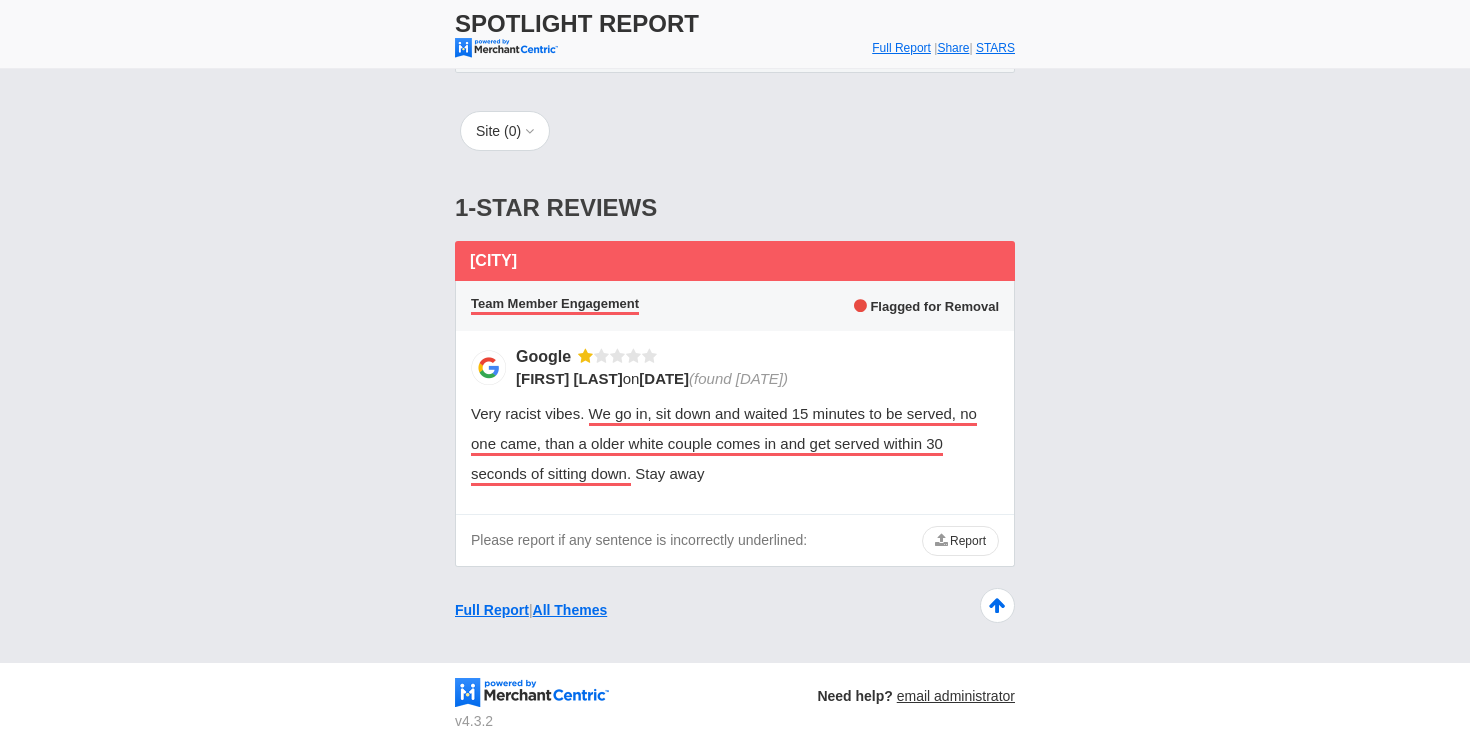 scroll, scrollTop: 282, scrollLeft: 0, axis: vertical 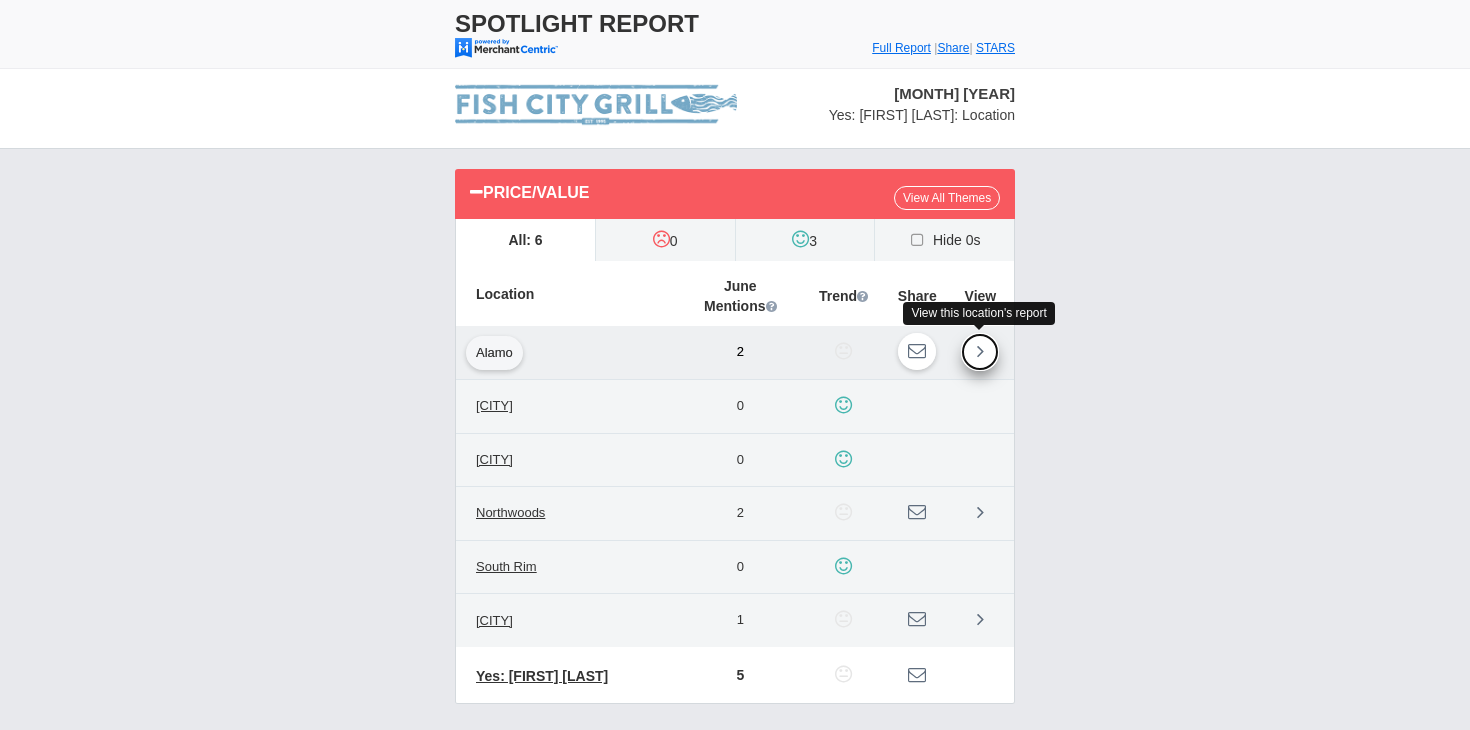click at bounding box center (980, 351) 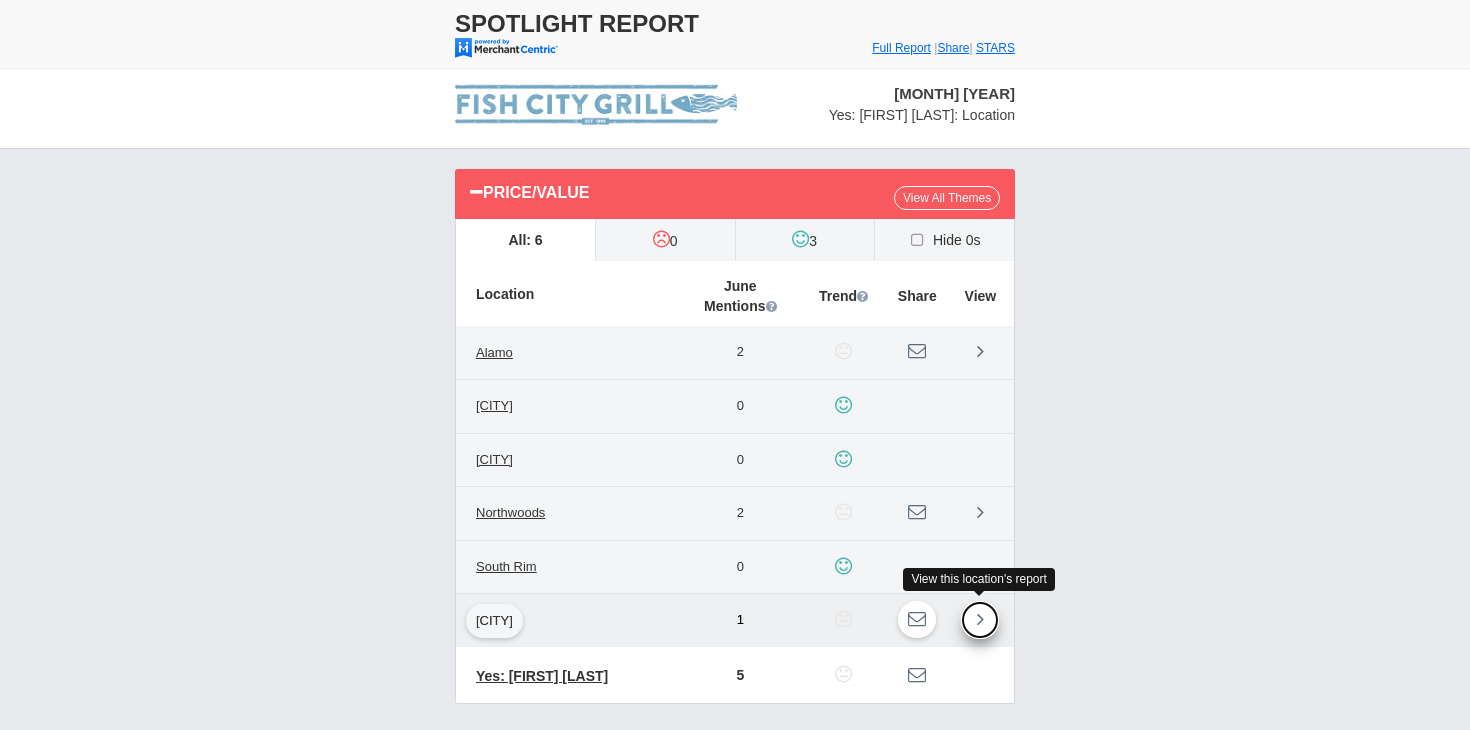 click at bounding box center [980, 619] 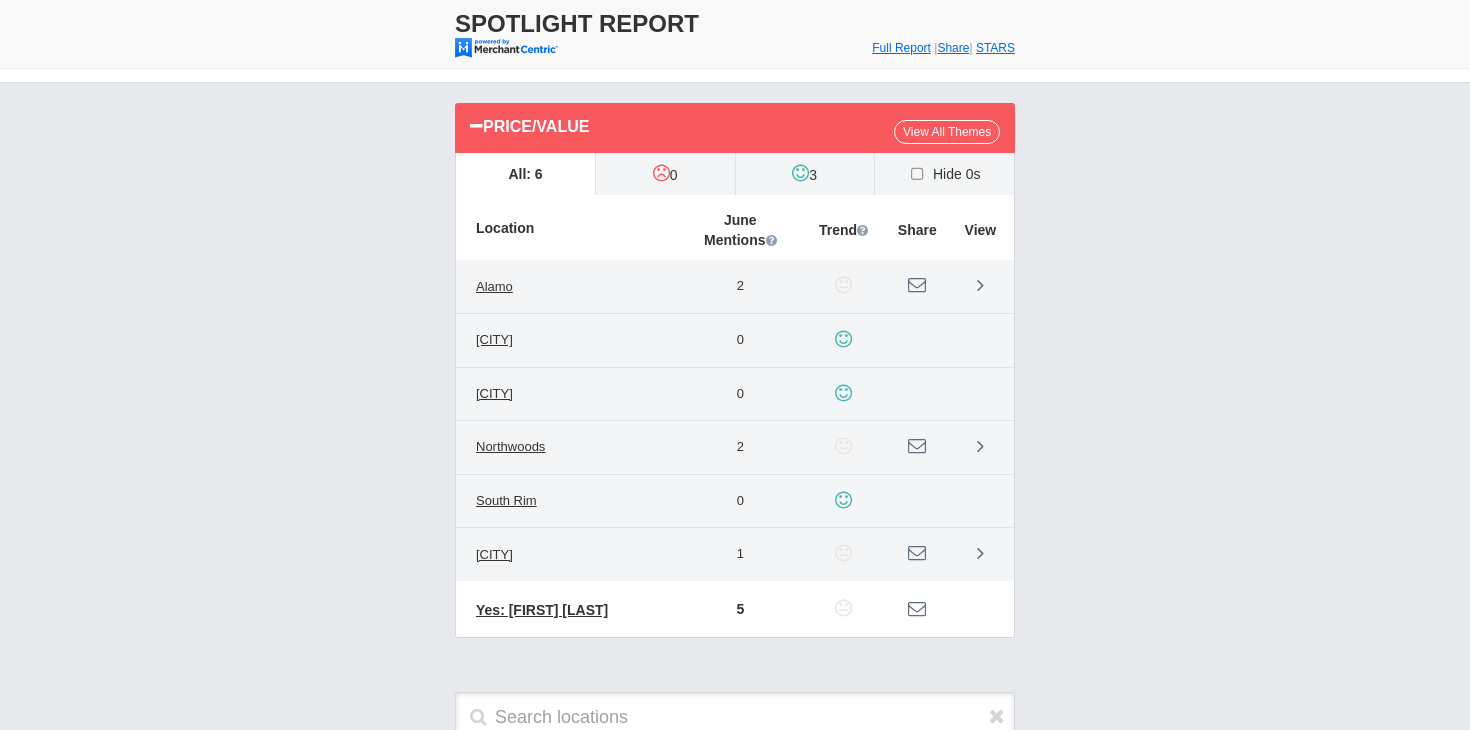 scroll, scrollTop: 0, scrollLeft: 0, axis: both 